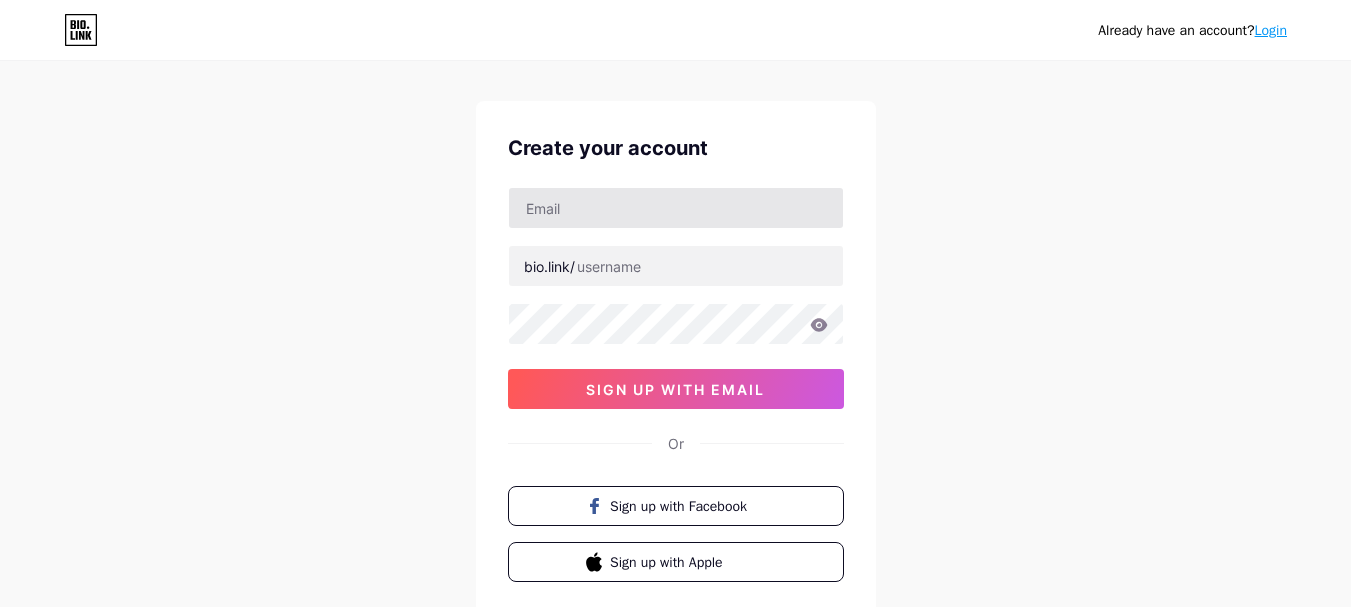scroll, scrollTop: 0, scrollLeft: 0, axis: both 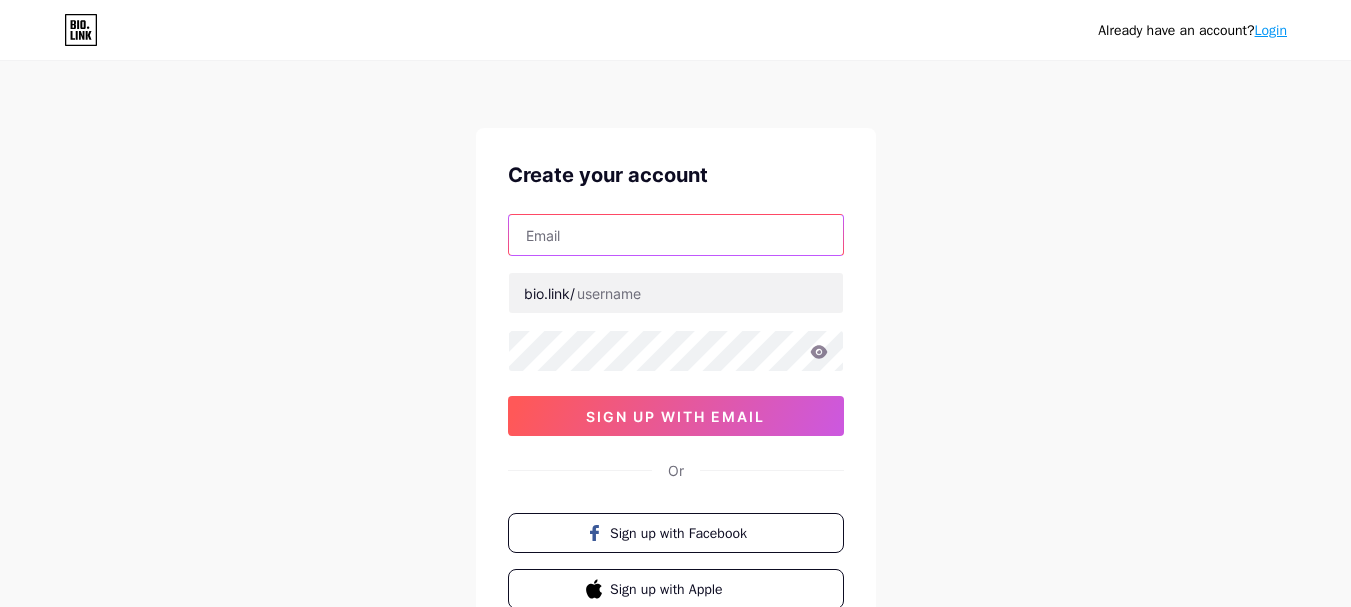 click at bounding box center (676, 235) 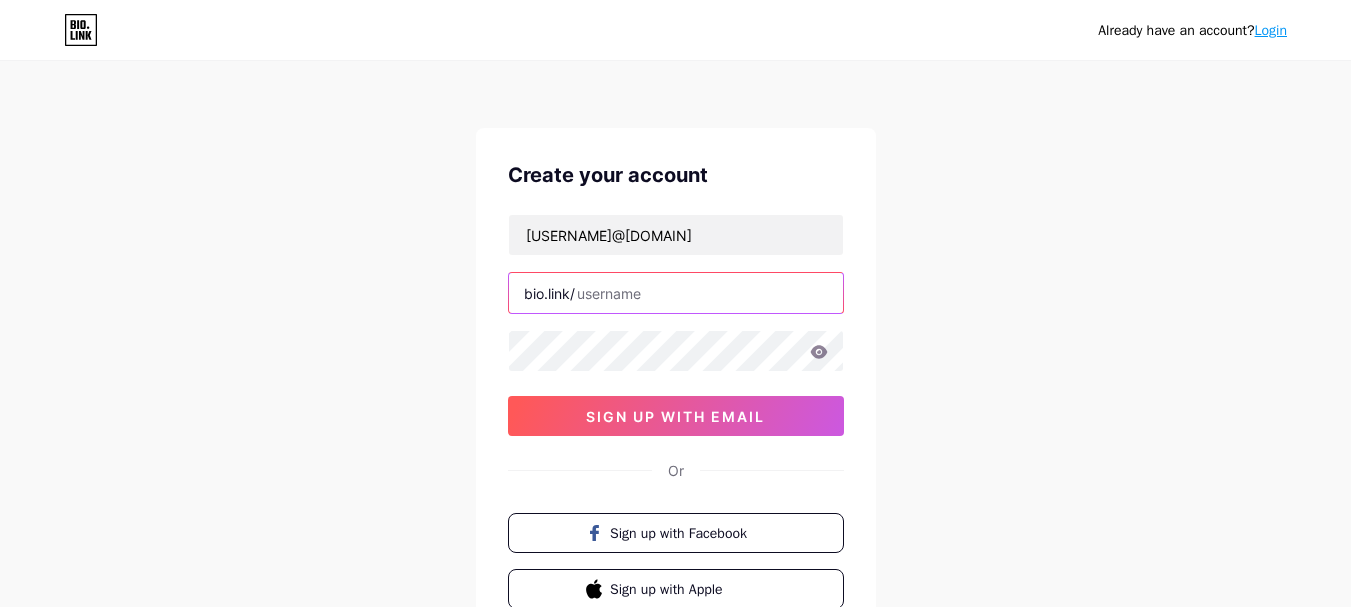 click at bounding box center [676, 293] 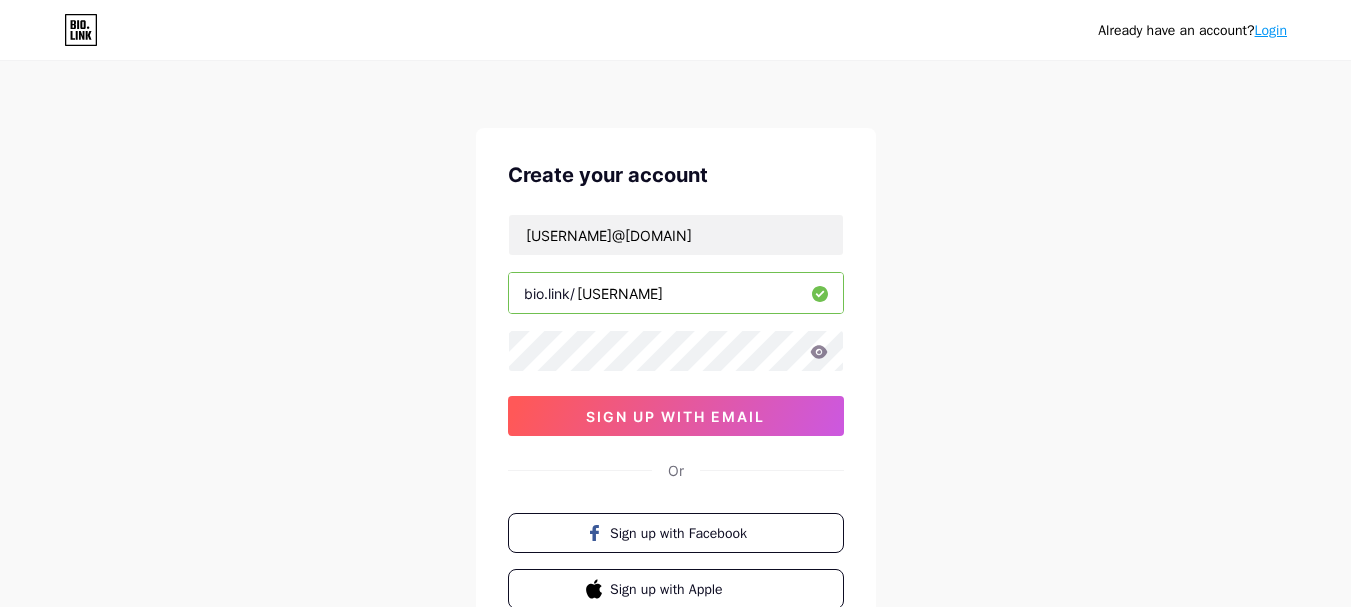 type on "[USERNAME]" 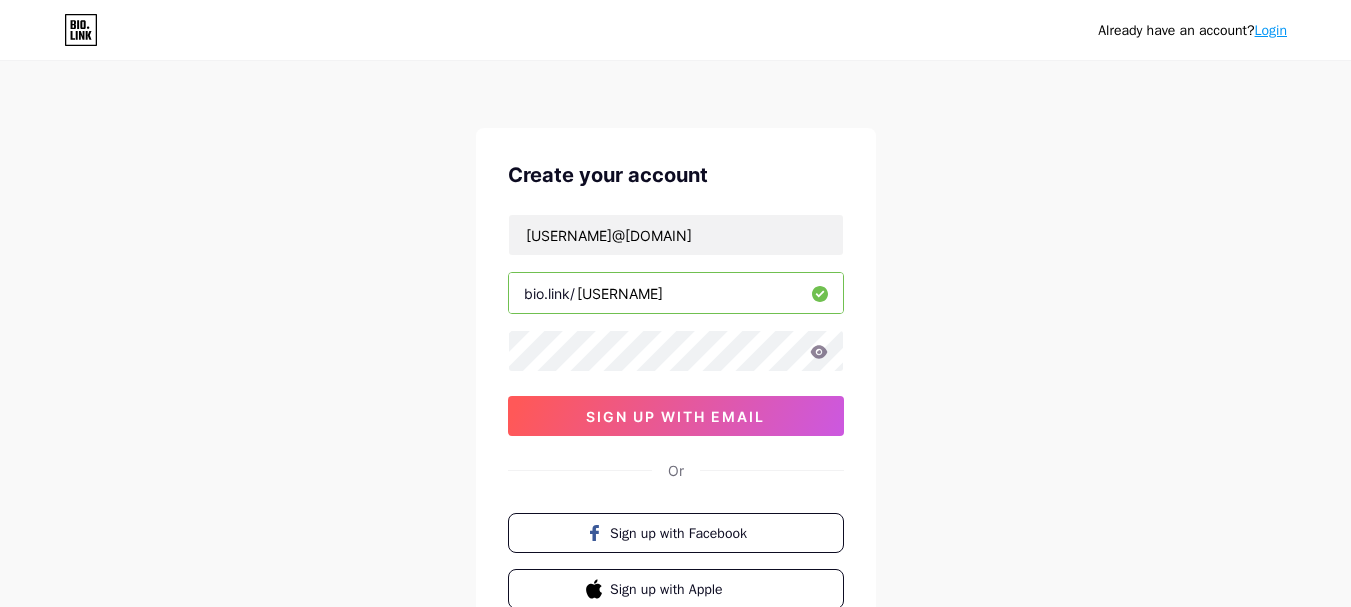 click on "Already have an account?  Login   Create your account     [USERNAME]@[DOMAIN]     bio.link/   [USERNAME]                     sign up with email         Or       Sign up with Facebook
Sign up with Apple
By signing up, you agree to our  Terms of Service  and  Privacy Policy ." at bounding box center [675, 382] 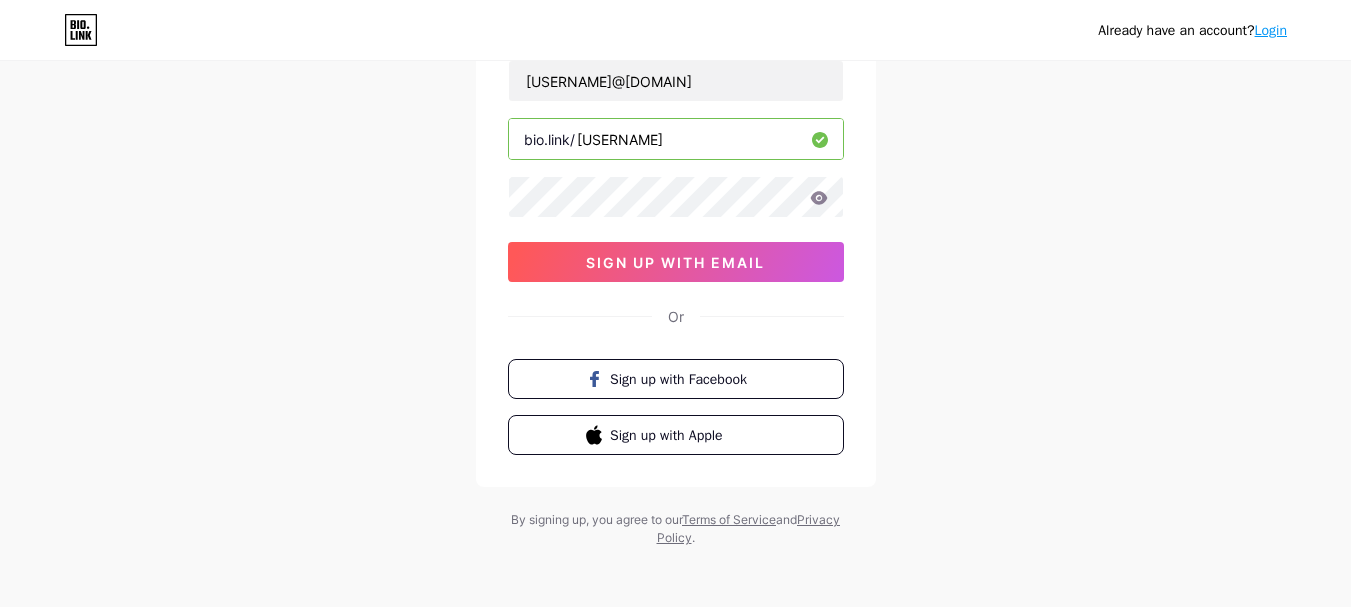 scroll, scrollTop: 158, scrollLeft: 0, axis: vertical 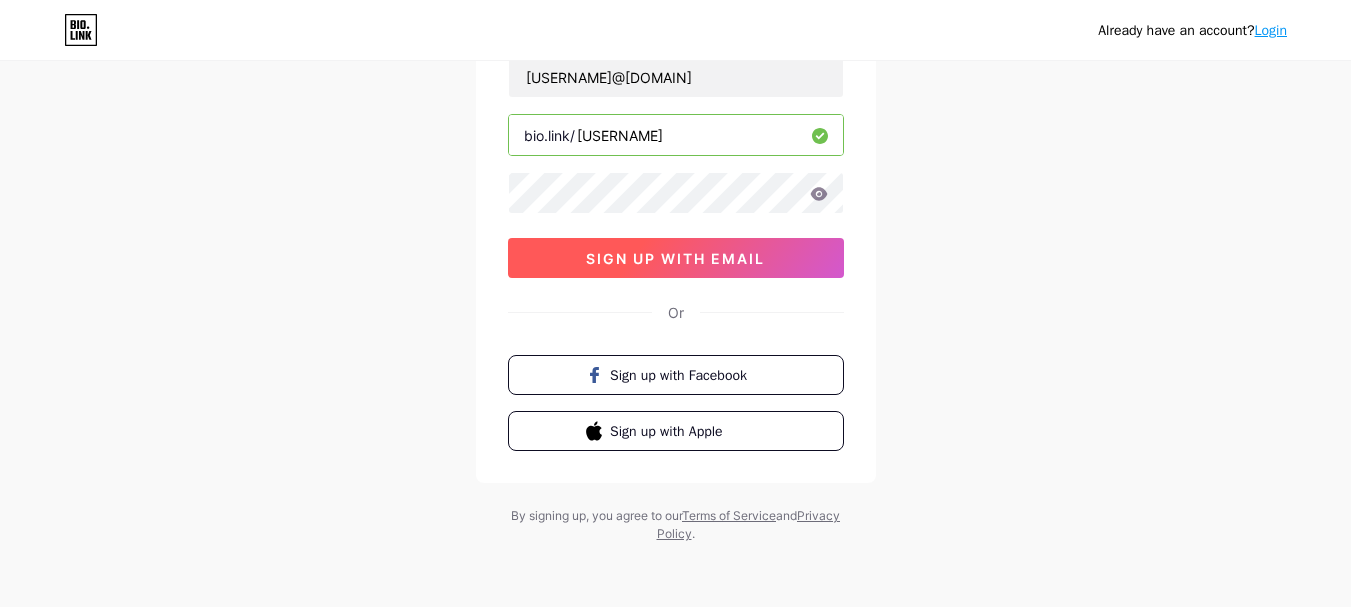 click on "sign up with email" at bounding box center [676, 258] 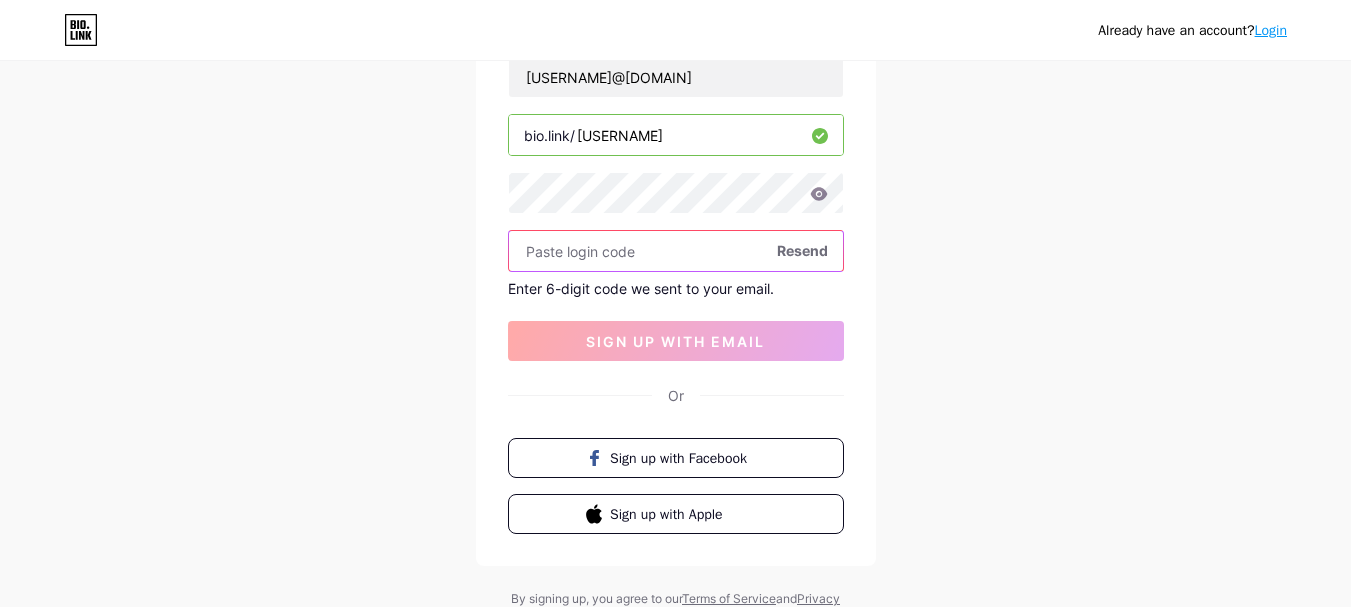 paste on "[NUMBER]" 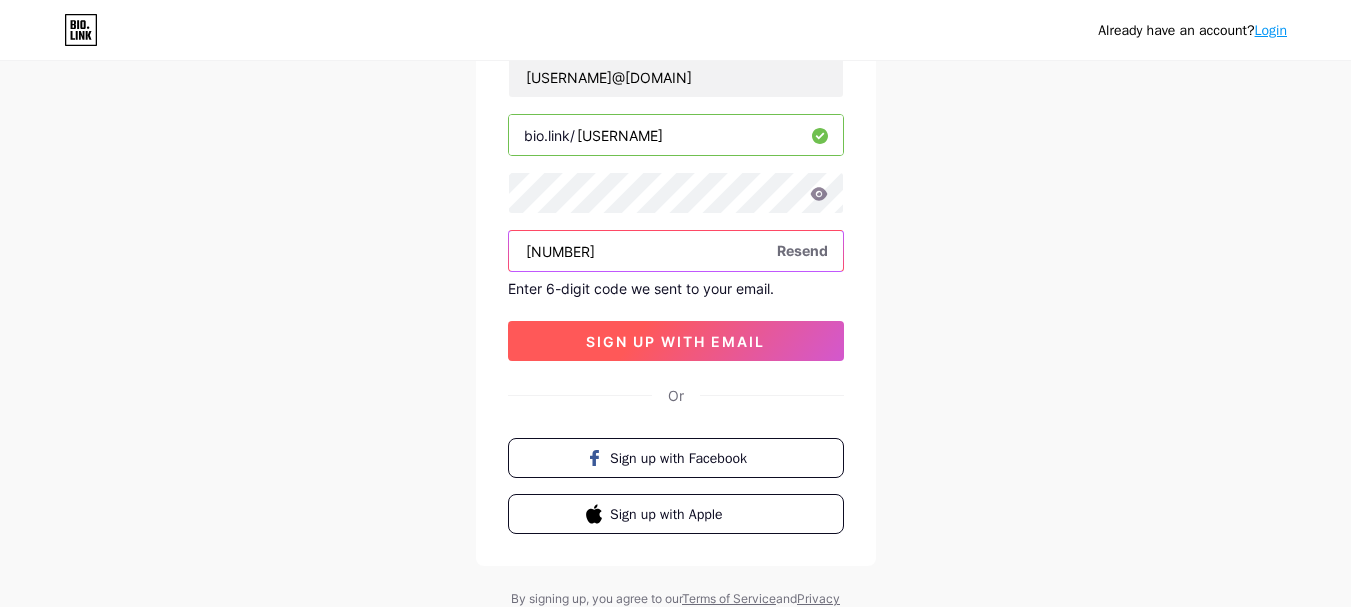 type on "[NUMBER]" 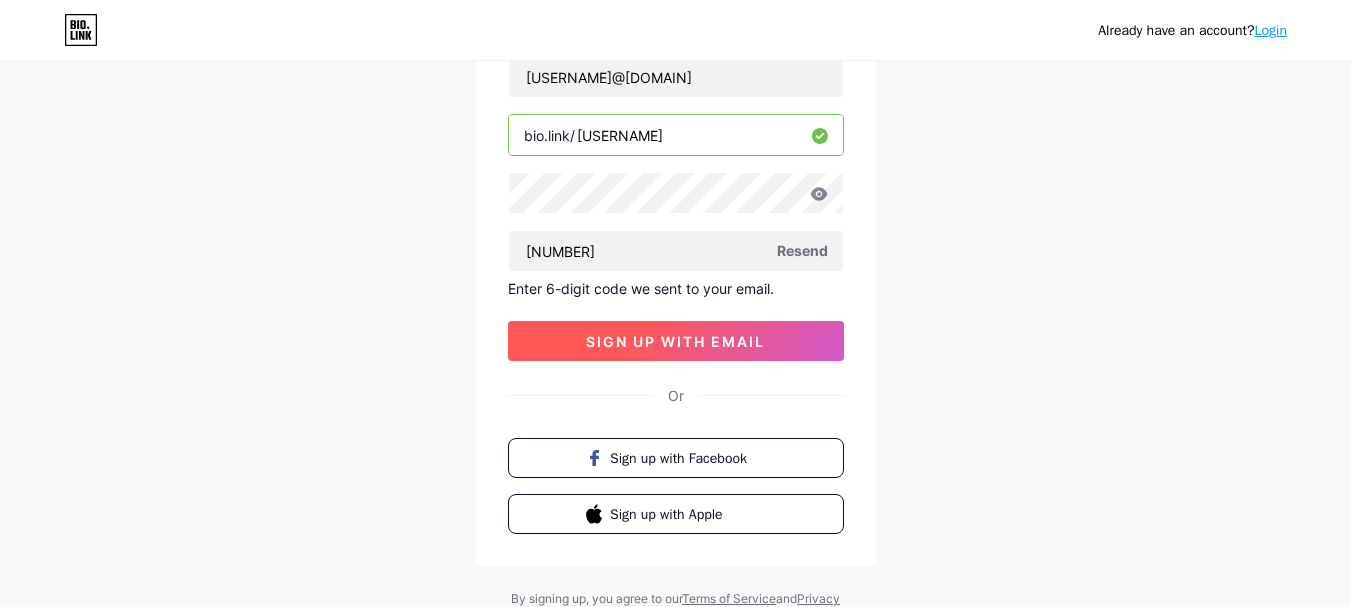 click on "sign up with email" at bounding box center (675, 341) 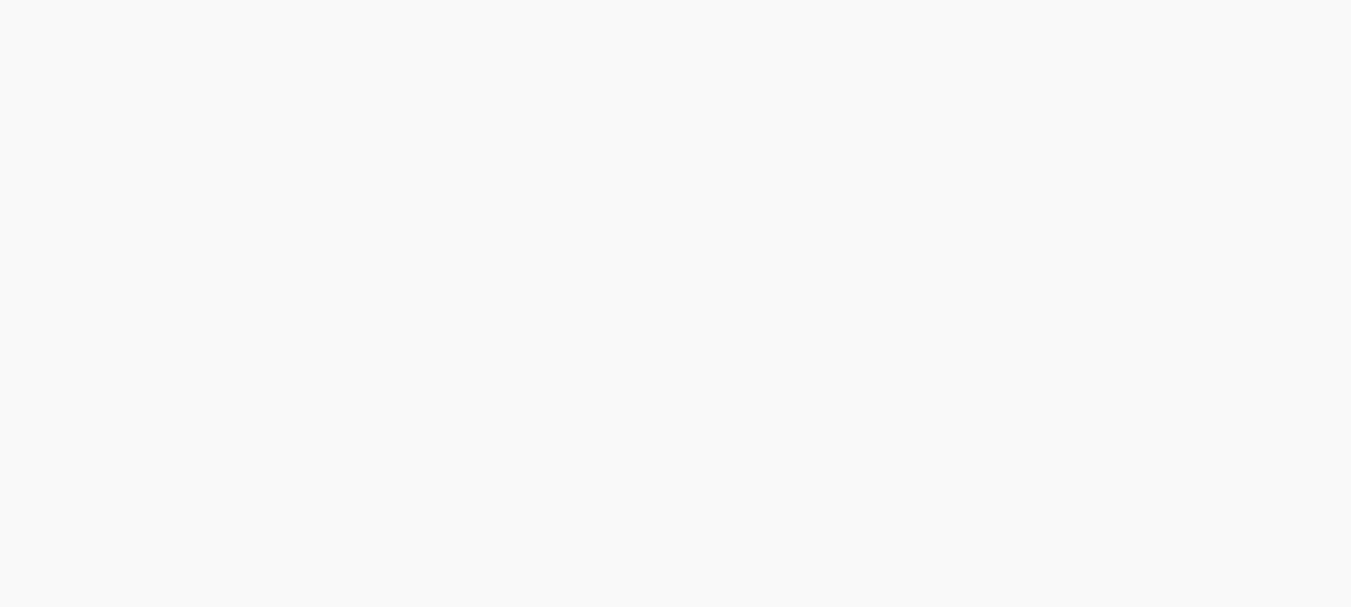 scroll, scrollTop: 0, scrollLeft: 0, axis: both 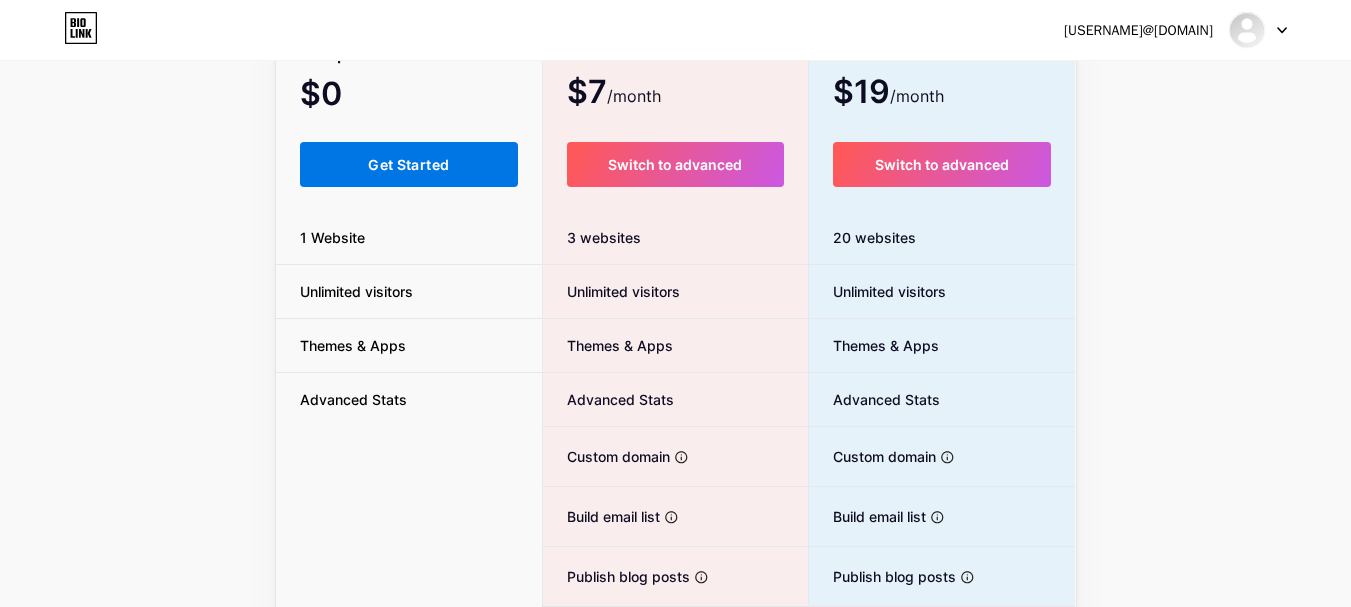 click on "Get Started" at bounding box center (409, 164) 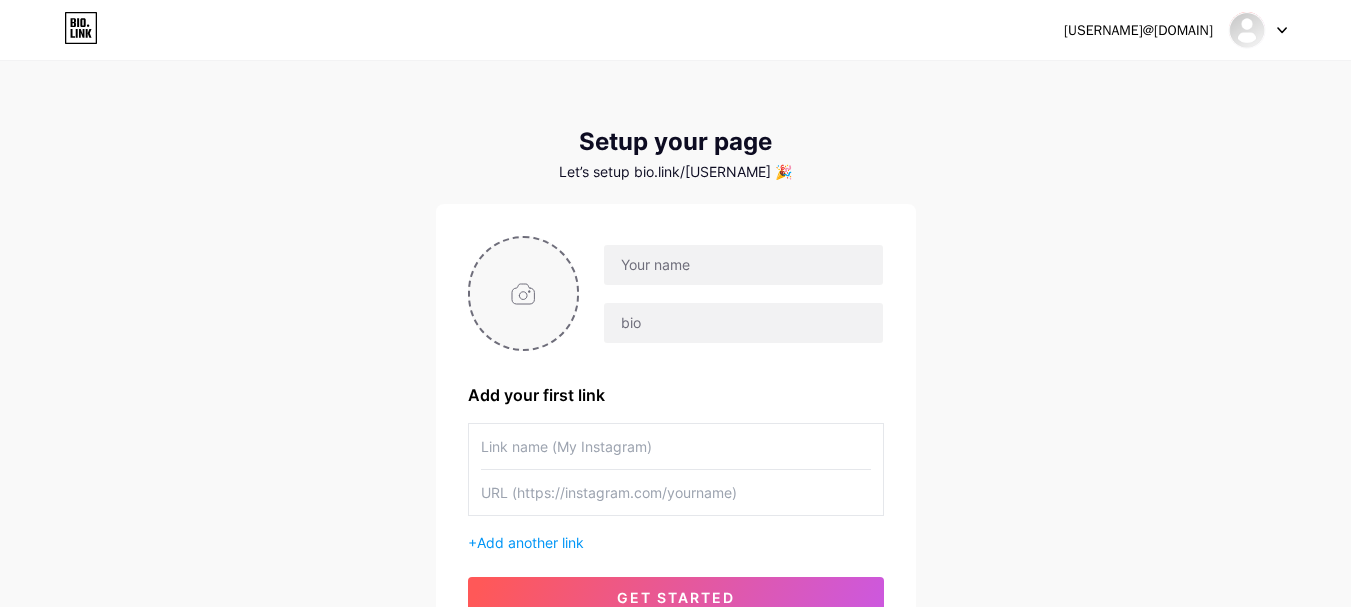 click at bounding box center [524, 293] 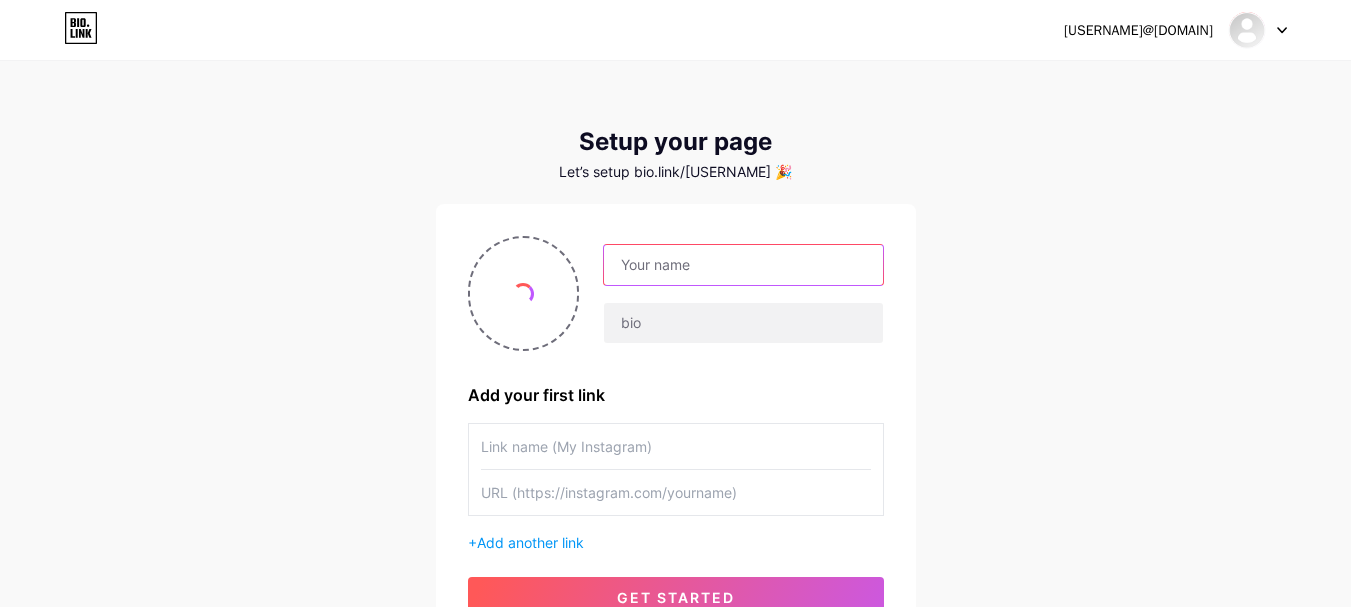 click at bounding box center [743, 265] 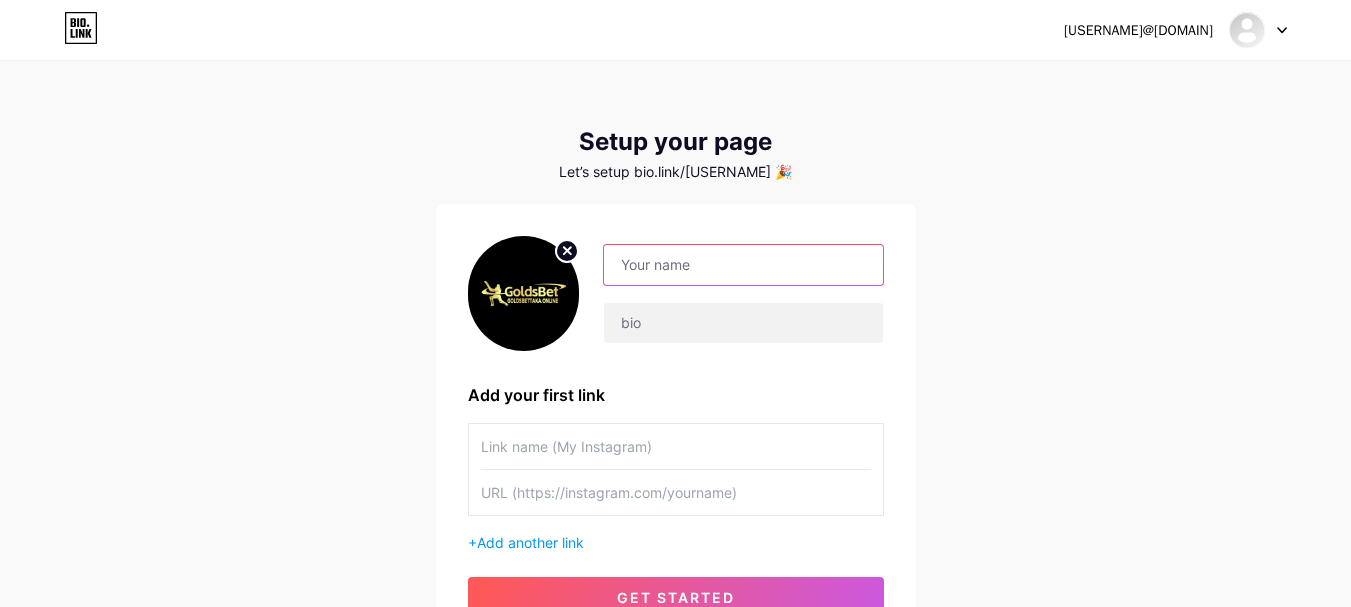 paste on "[USERNAME].online" 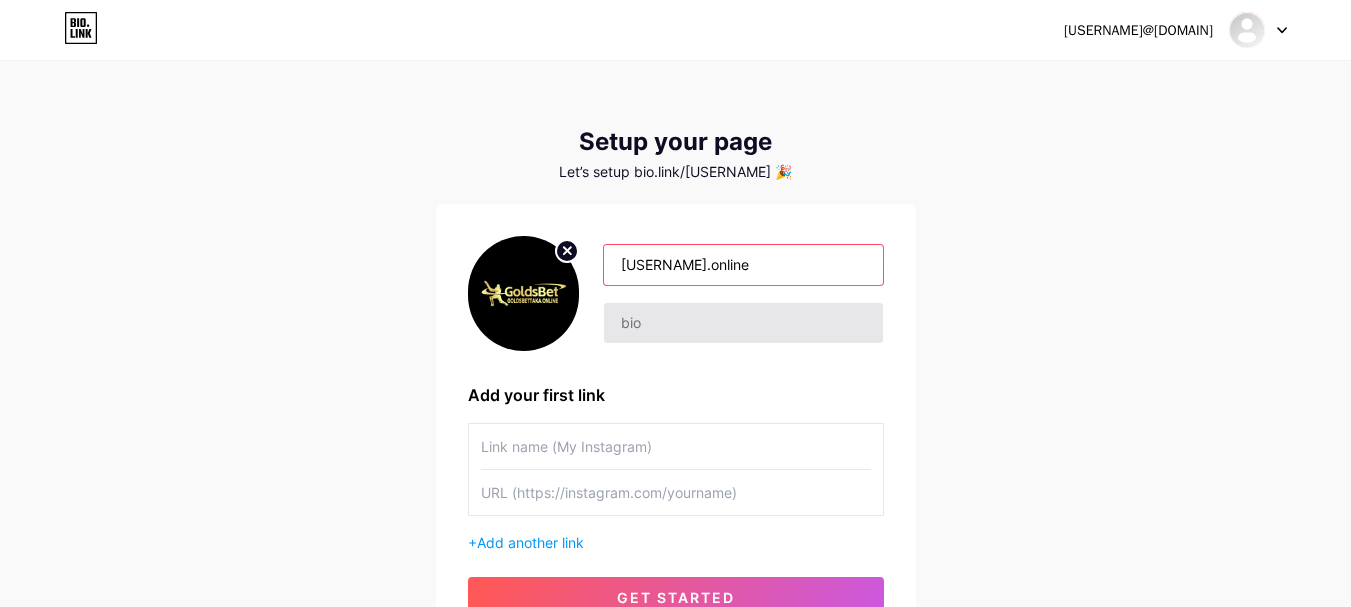 type on "[USERNAME].online" 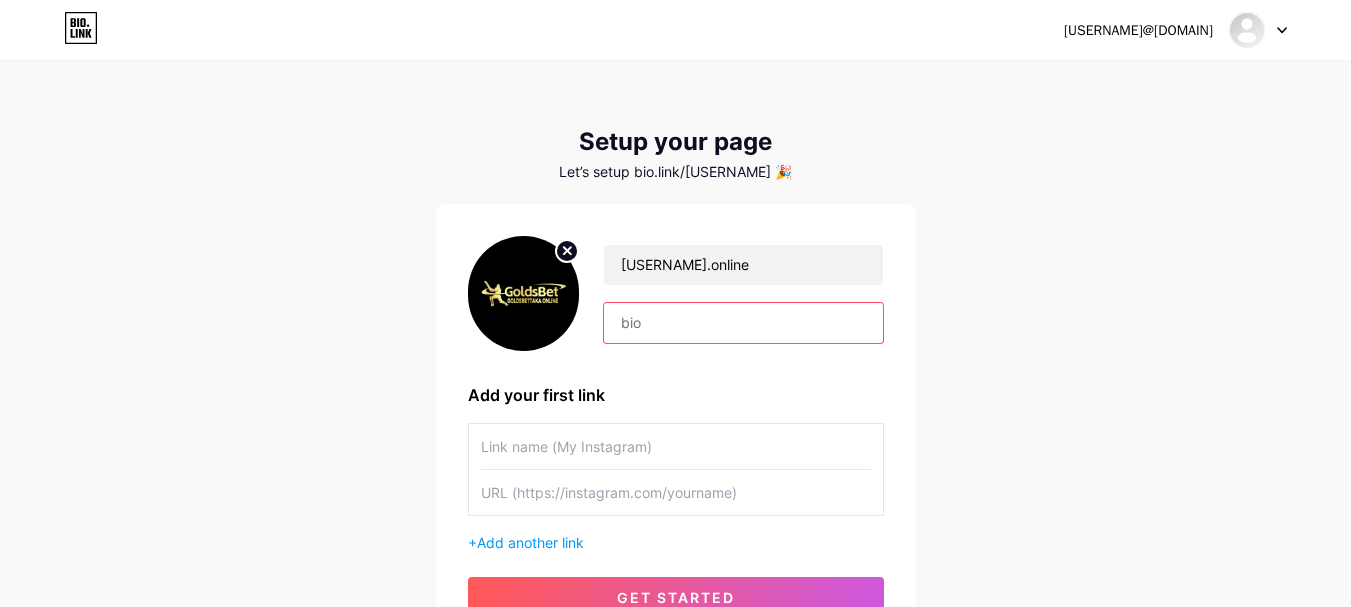 click at bounding box center (743, 323) 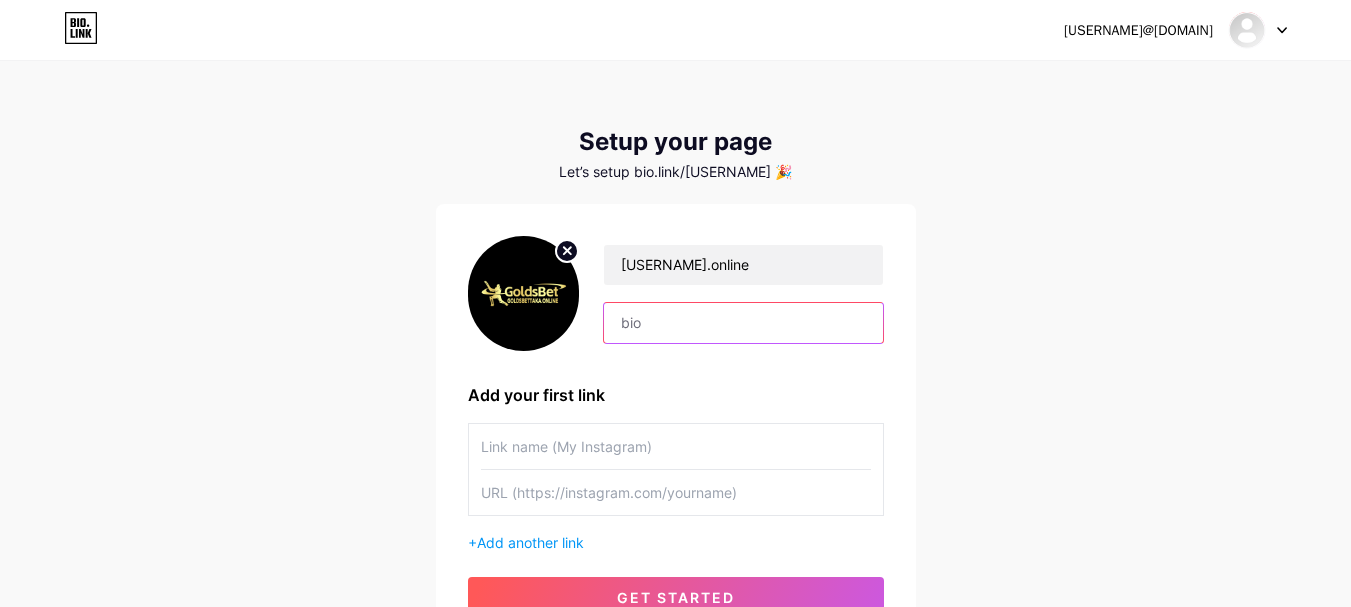paste on "[BRAND] was created for those who believe earning money should be as exciting as playing a game. Our platform combines world-class online casino games, thrilling Aviator rounds, and generous bonuses with real money payouts. From beginners to seasoned players, everyone can enjoy a fun, fair, and rewarding experience. With 24/7 access, multiple payment options, and exclusive promotions, [BRAND] turns entertainment into a real source of income." 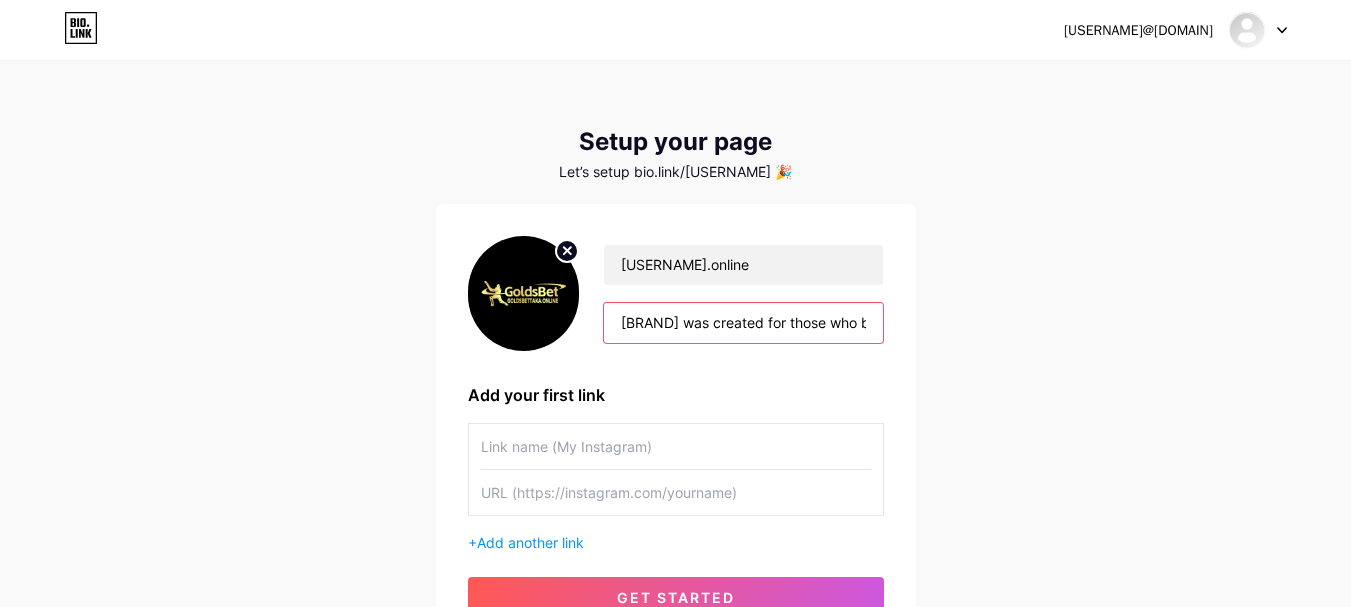 scroll, scrollTop: 0, scrollLeft: 2841, axis: horizontal 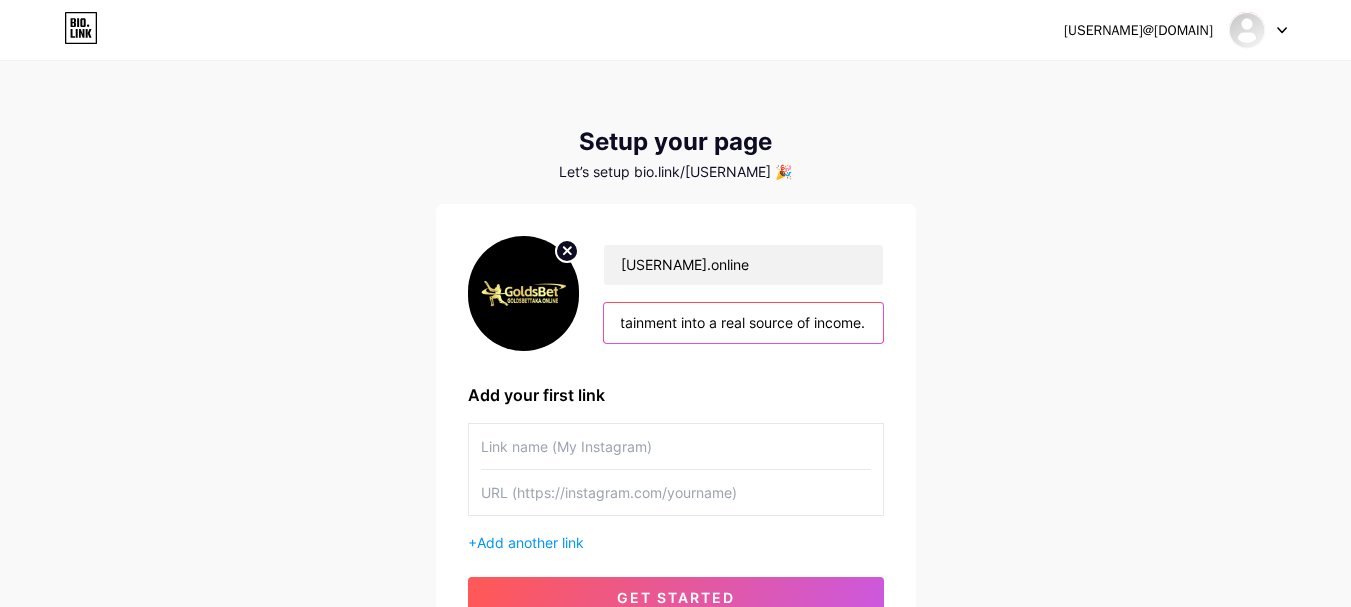 type on "[BRAND] was created for those who believe earning money should be as exciting as playing a game. Our platform combines world-class online casino games, thrilling Aviator rounds, and generous bonuses with real money payouts. From beginners to seasoned players, everyone can enjoy a fun, fair, and rewarding experience. With 24/7 access, multiple payment options, and exclusive promotions, [BRAND] turns entertainment into a real source of income." 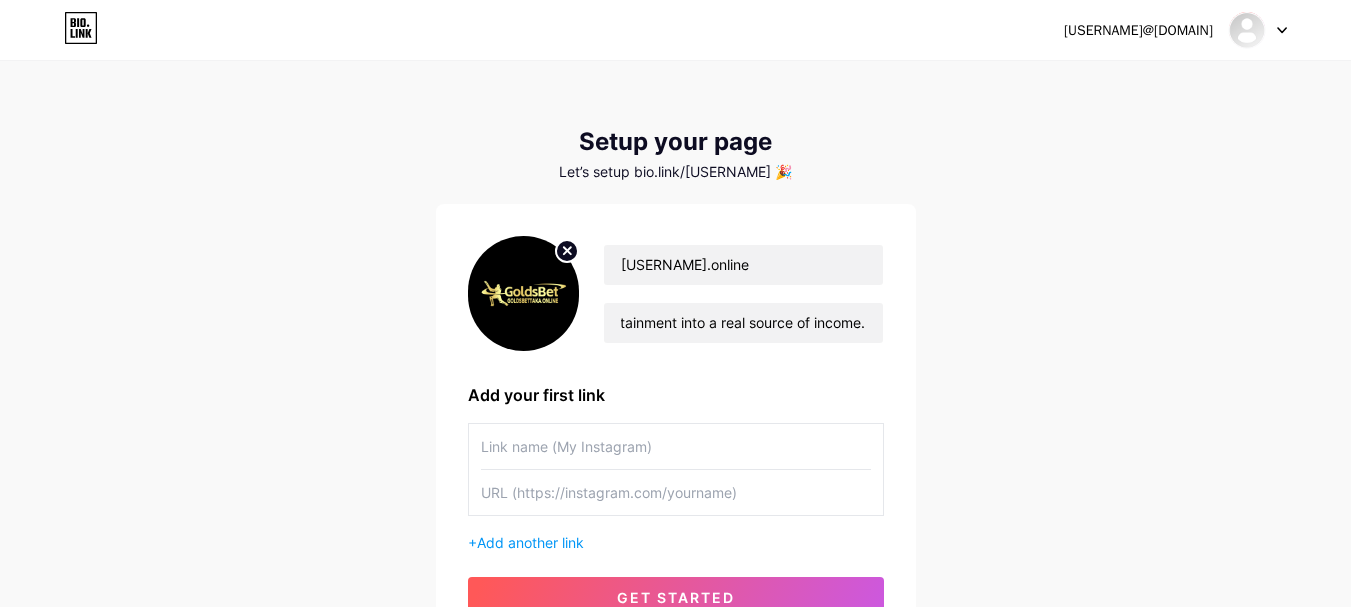 click on "Add your first link" at bounding box center [676, 395] 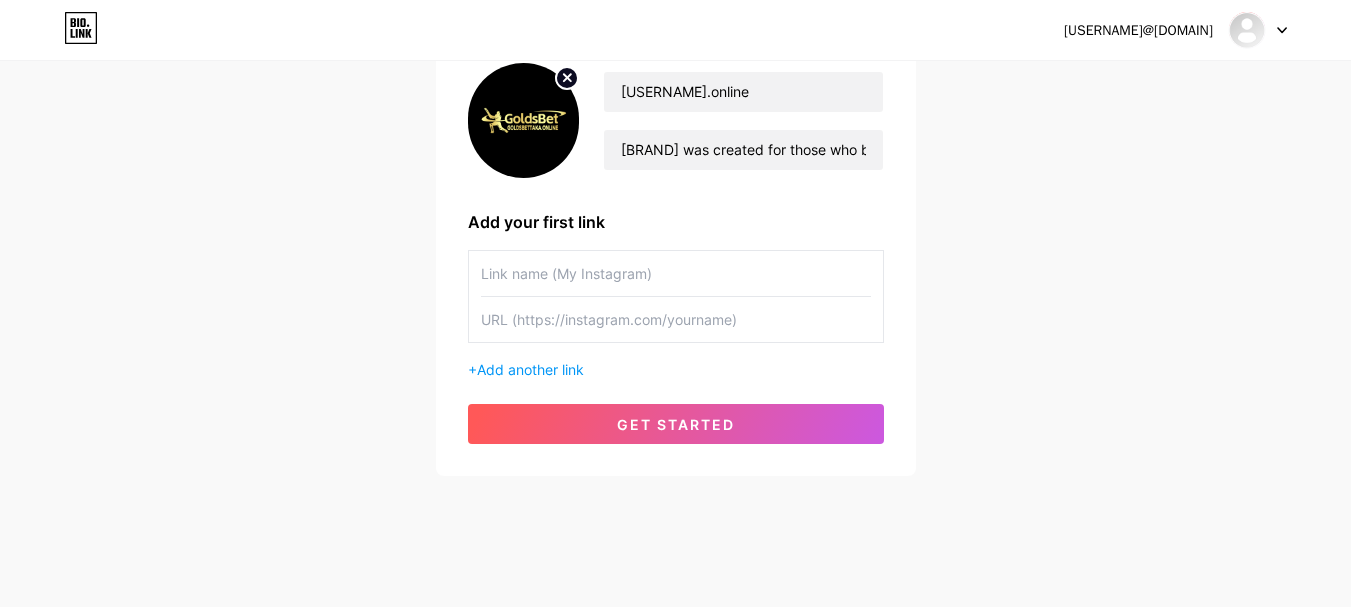 scroll, scrollTop: 186, scrollLeft: 0, axis: vertical 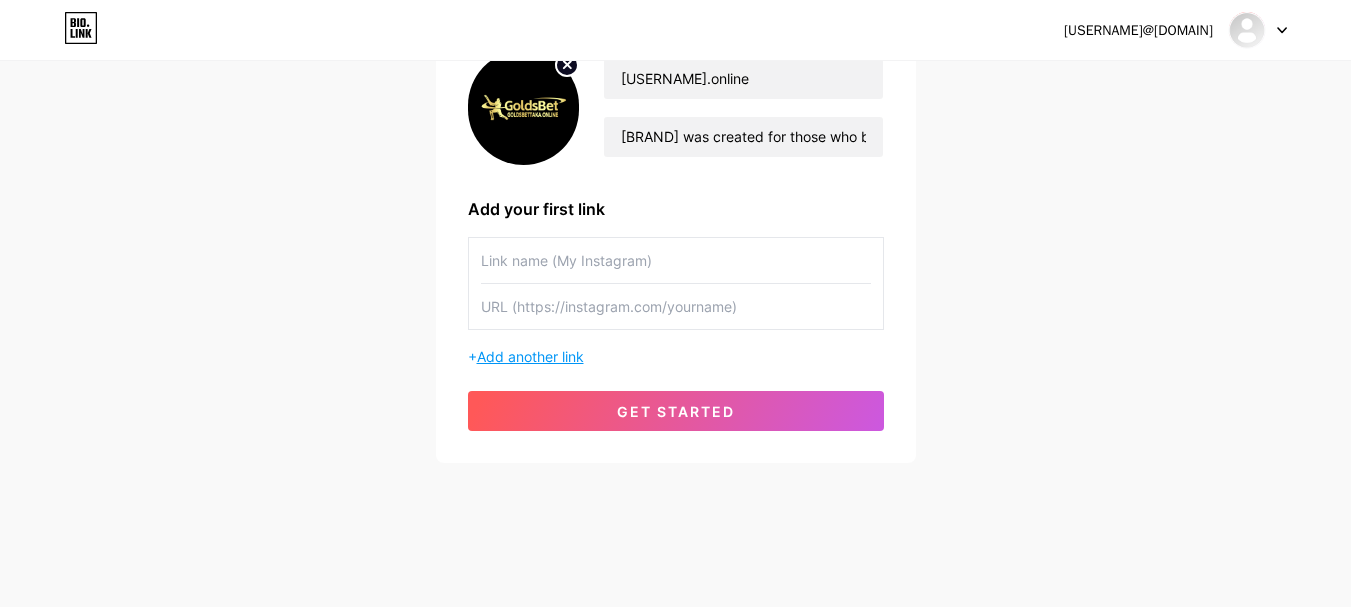 click on "Add another link" at bounding box center [530, 356] 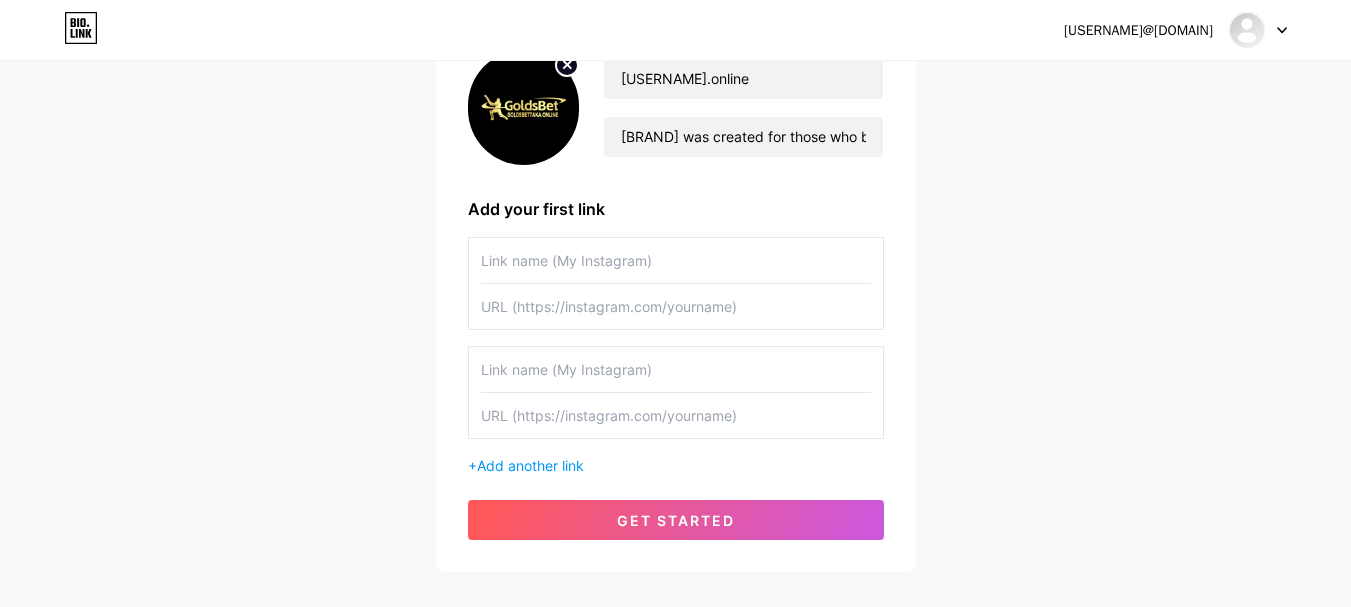 click at bounding box center [676, 260] 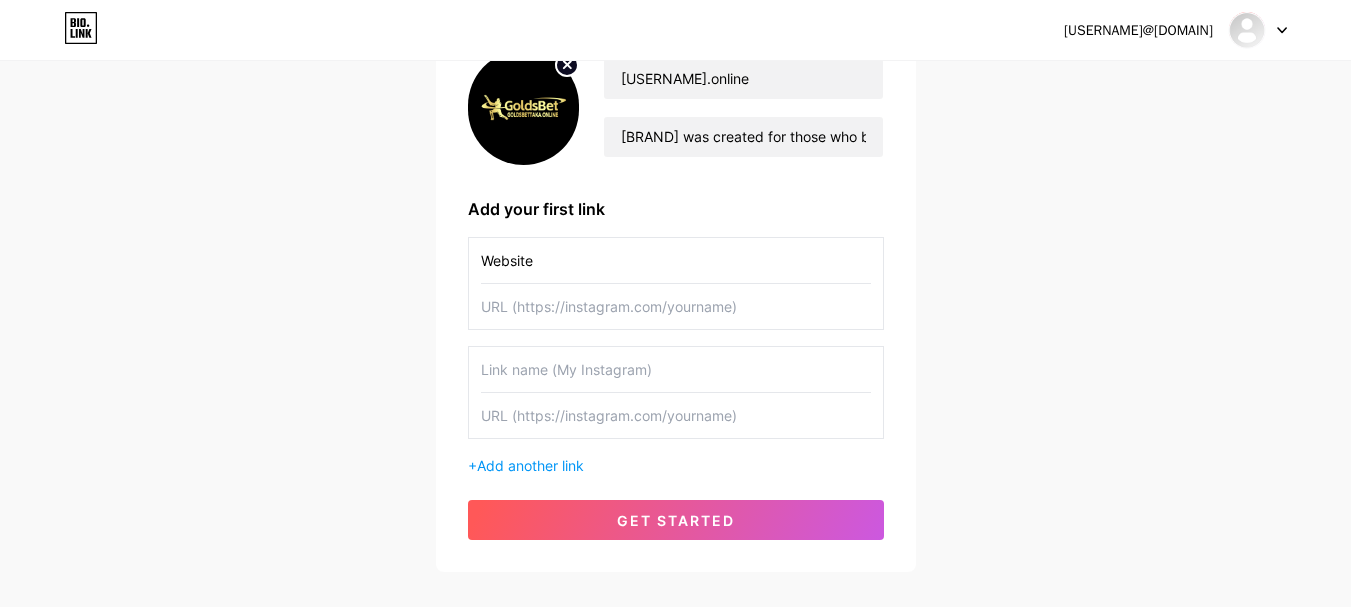 type on "Website" 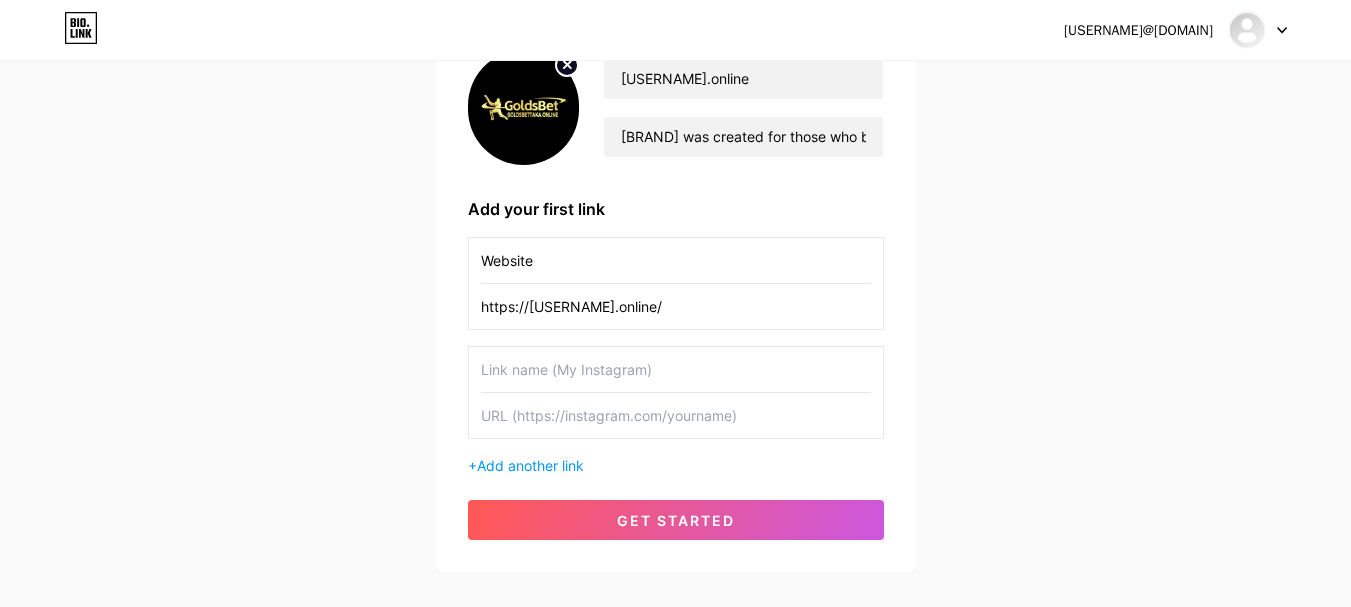 type on "https://[USERNAME].online/" 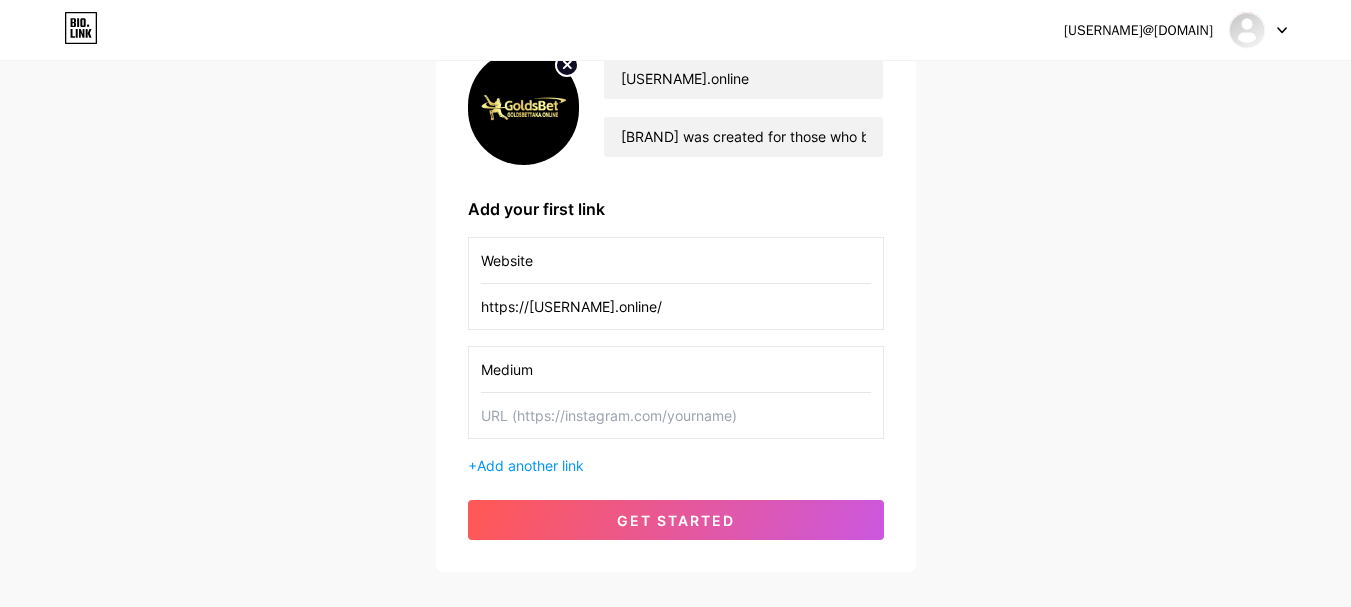 type on "Medium" 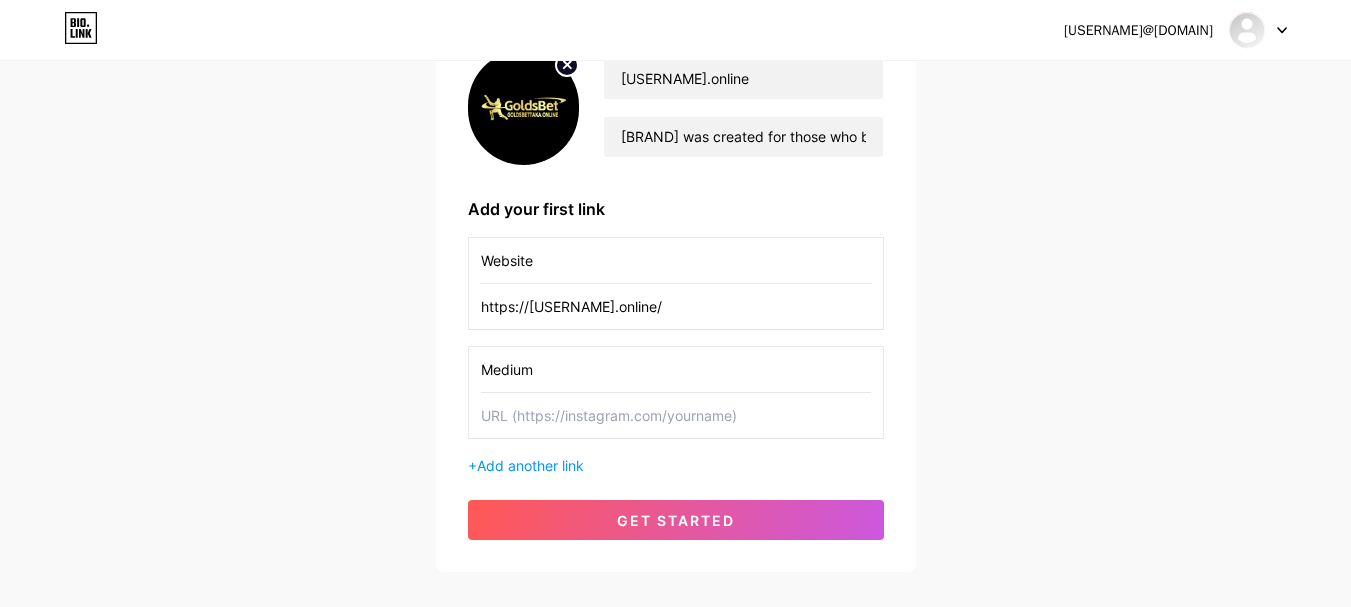 click at bounding box center [676, 415] 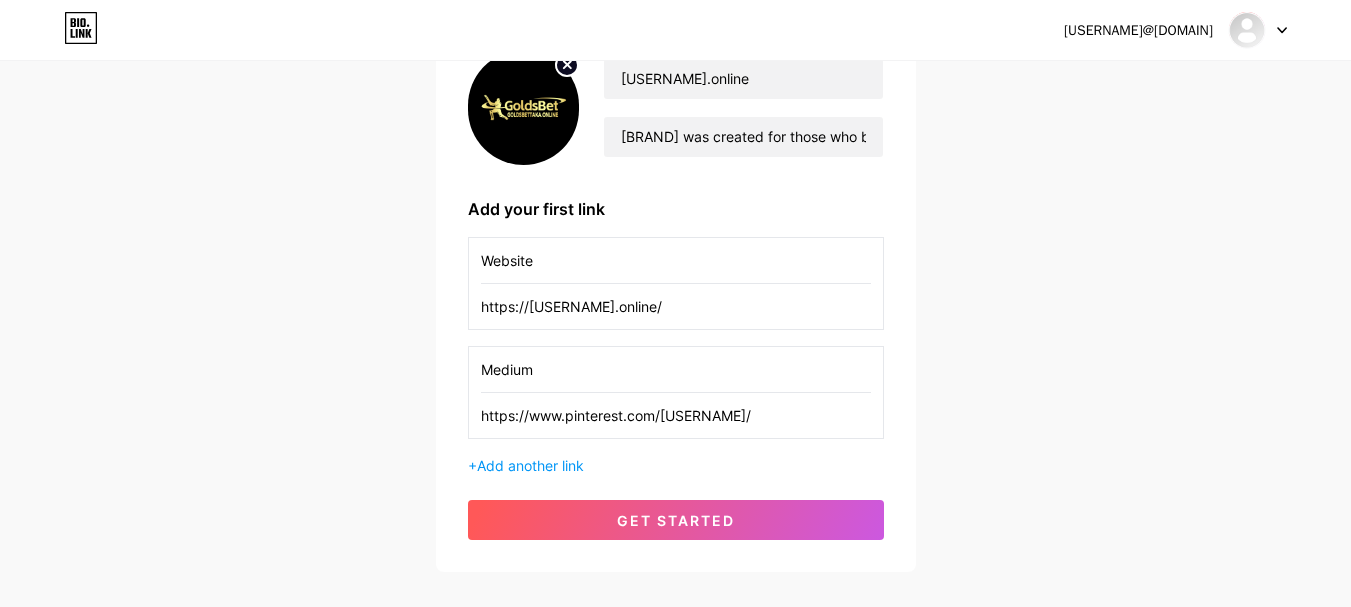 type on "https://www.pinterest.com/[USERNAME]/" 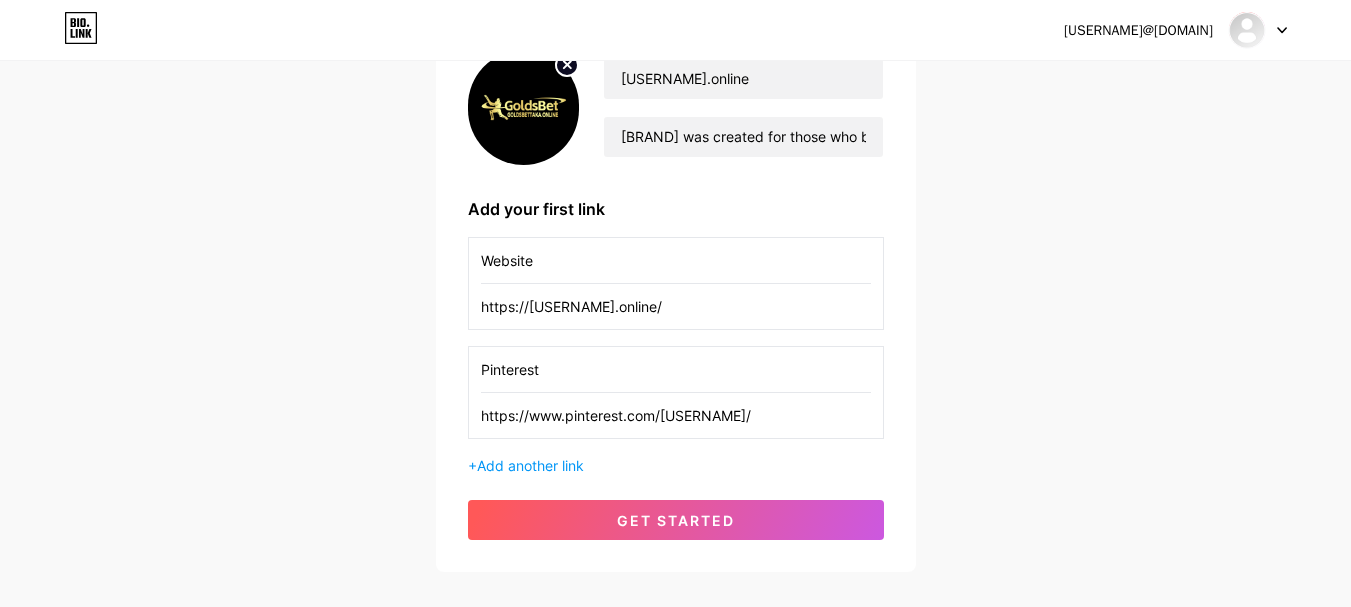 type on "Pinterest" 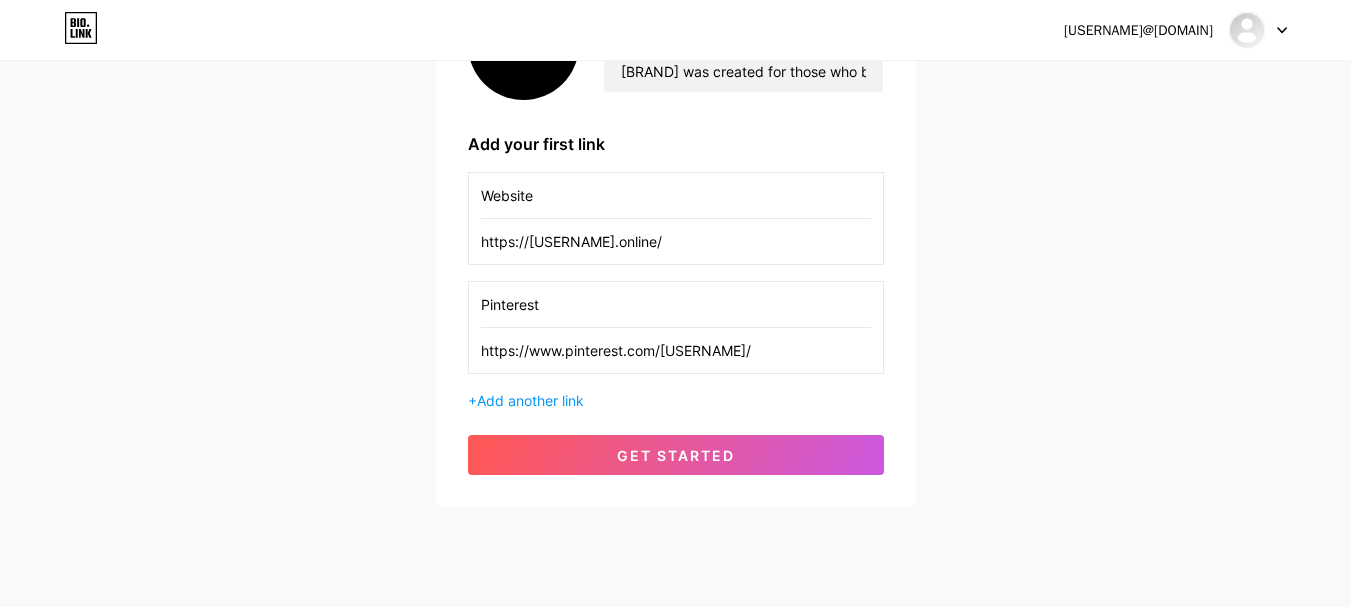 scroll, scrollTop: 286, scrollLeft: 0, axis: vertical 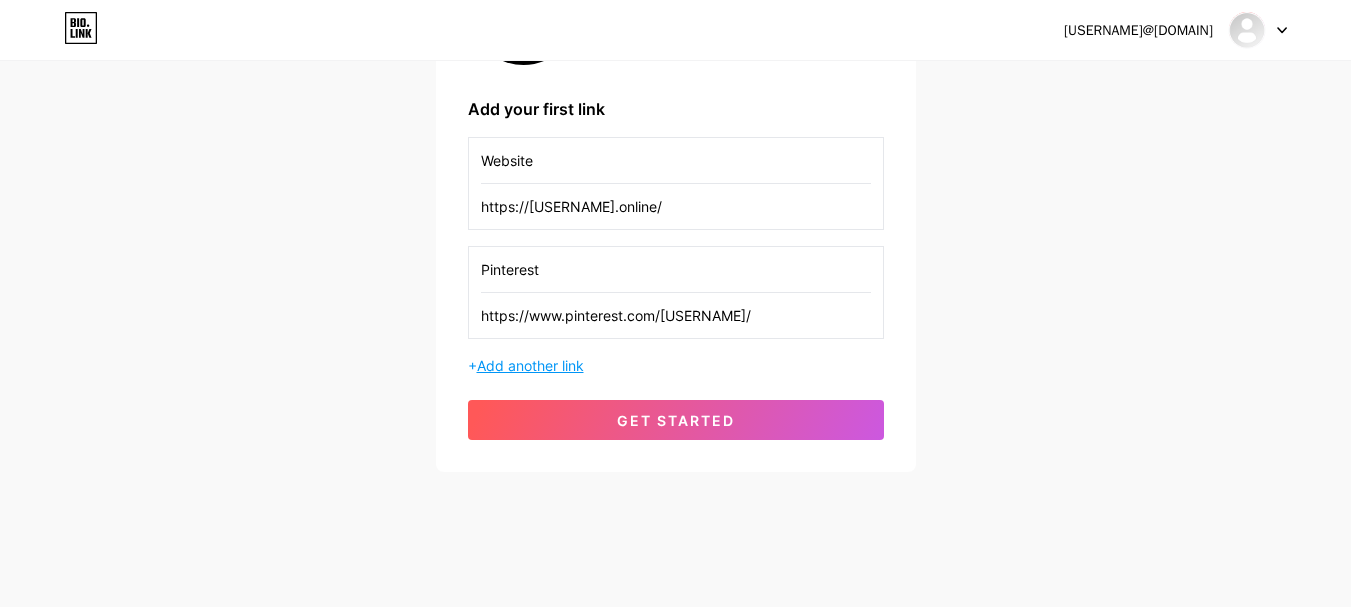 click on "Add another link" at bounding box center [530, 365] 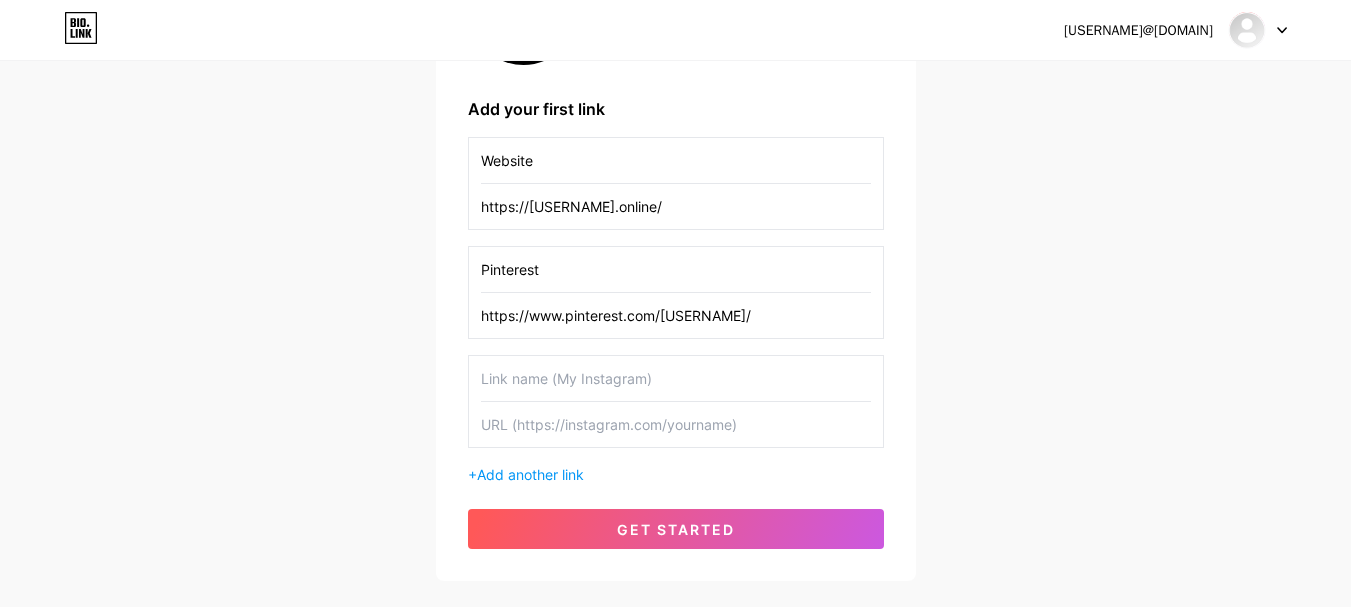 click at bounding box center [676, 378] 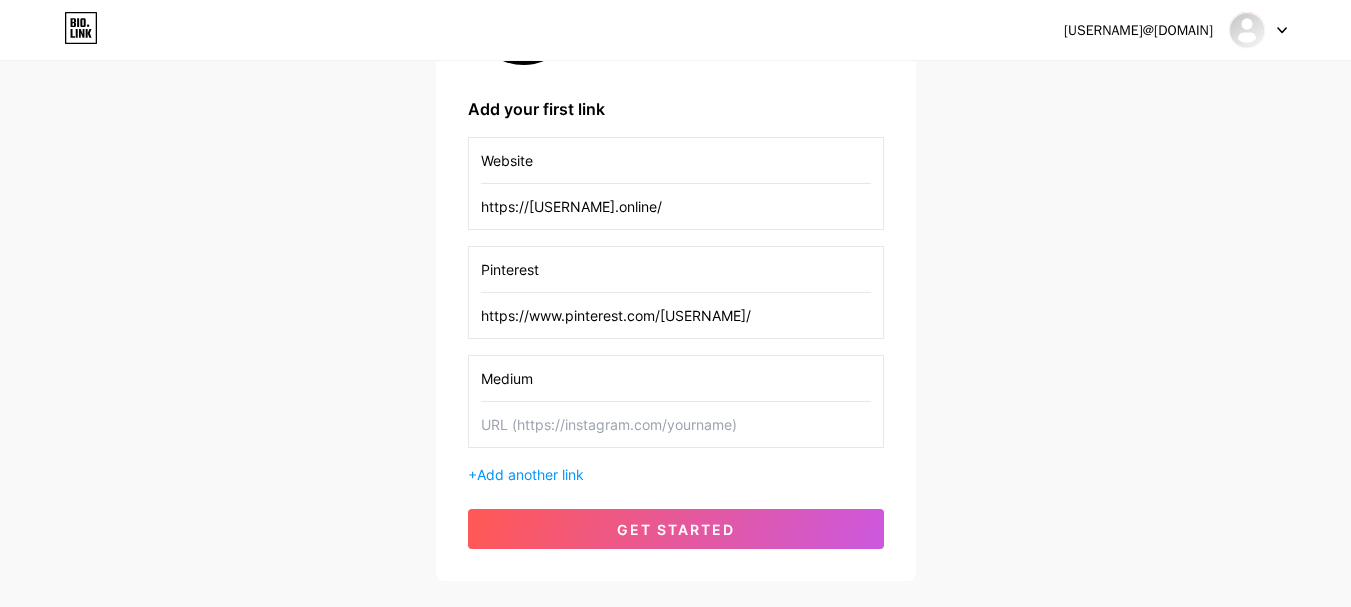 type on "Medium" 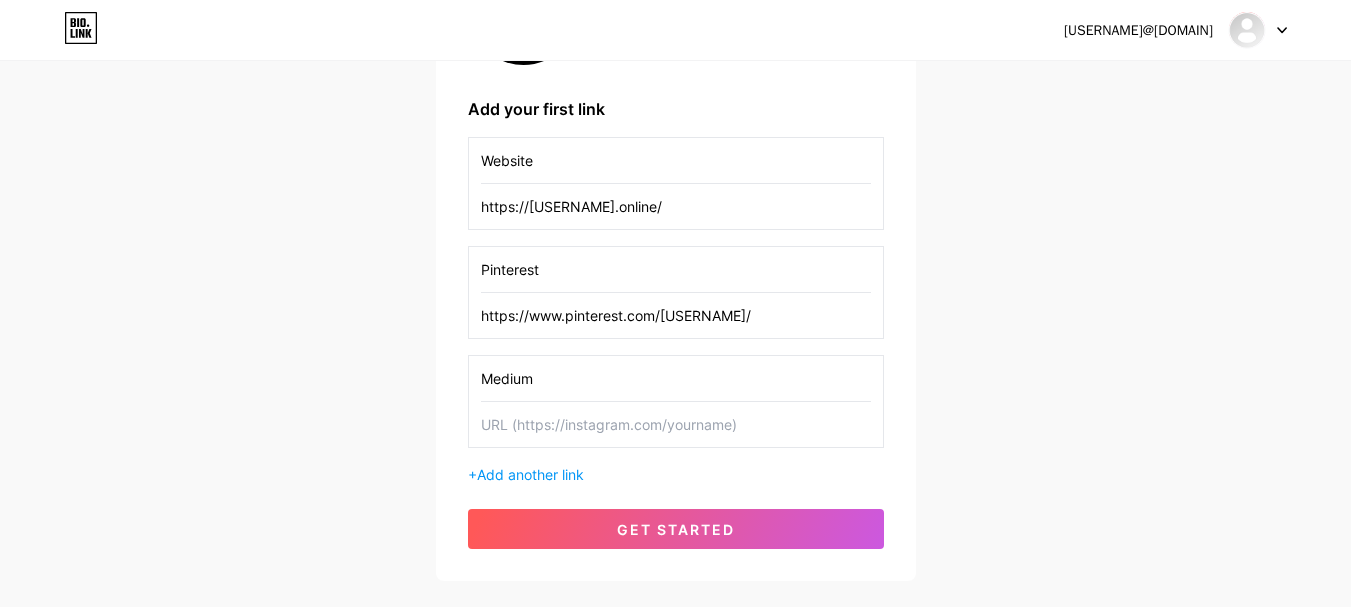click at bounding box center (676, 424) 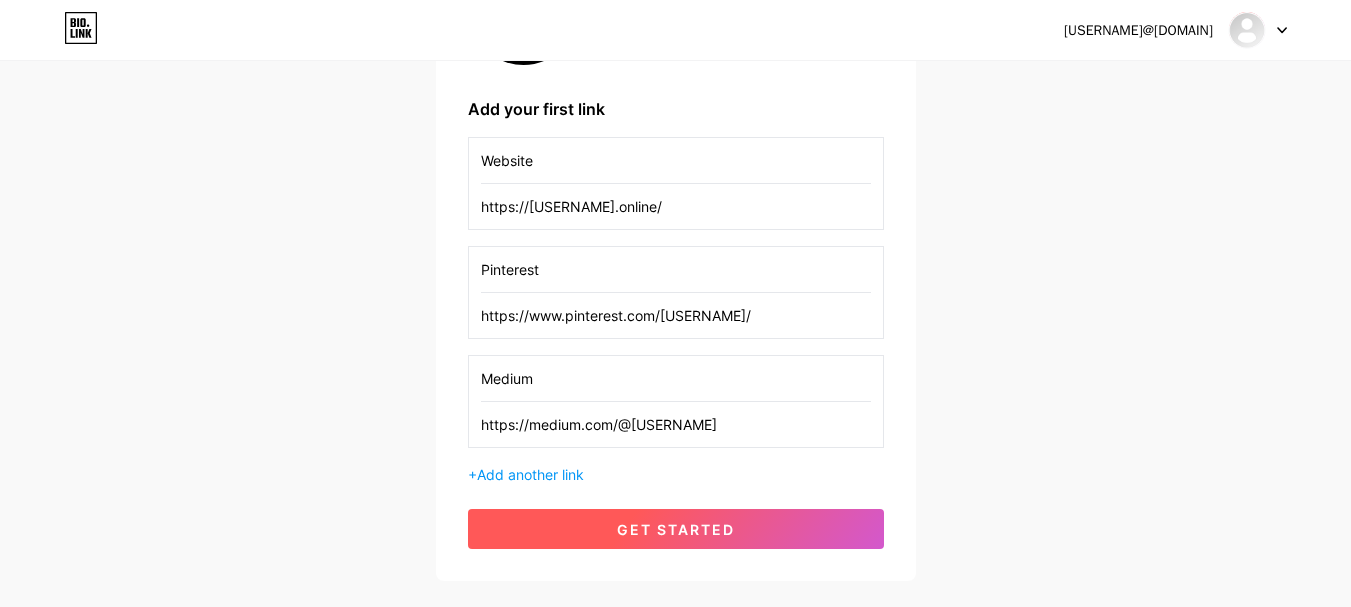type on "https://medium.com/@[USERNAME]" 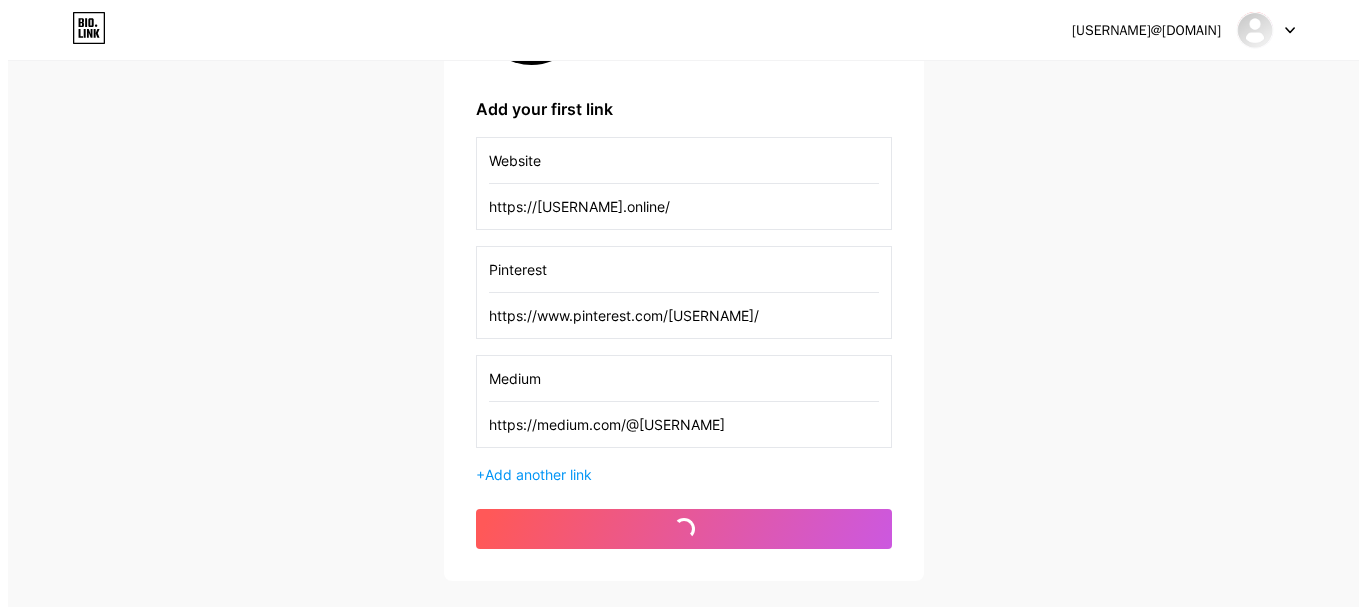 scroll, scrollTop: 0, scrollLeft: 0, axis: both 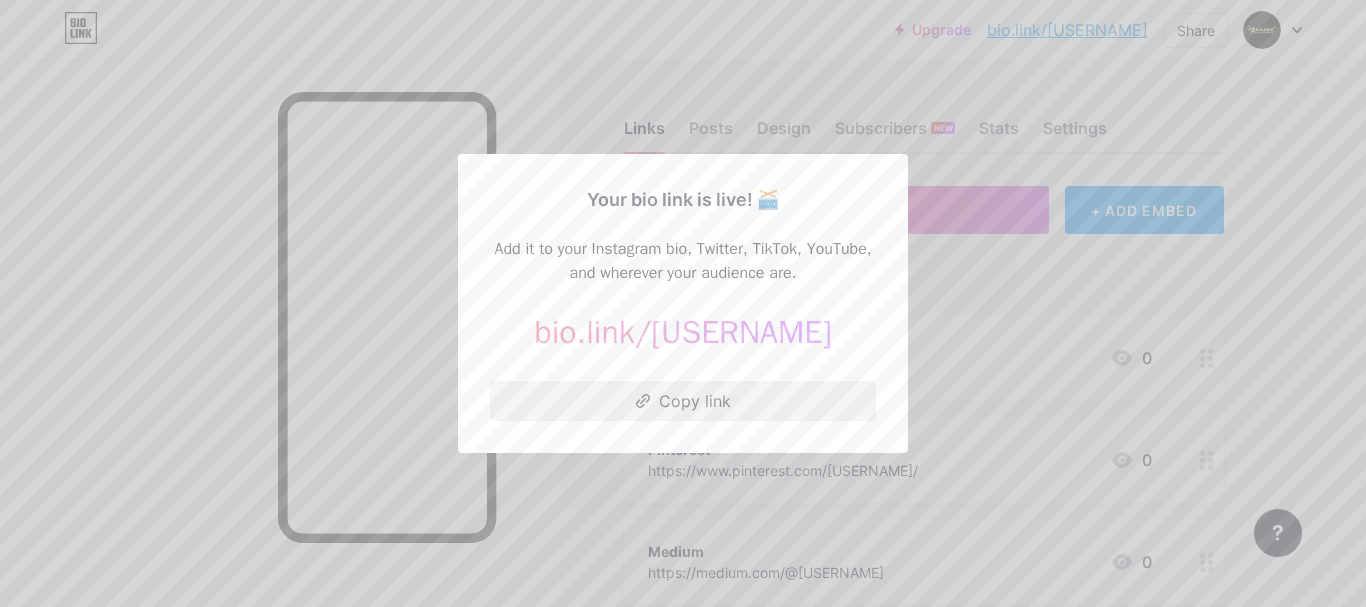 click on "Copy link" at bounding box center (683, 401) 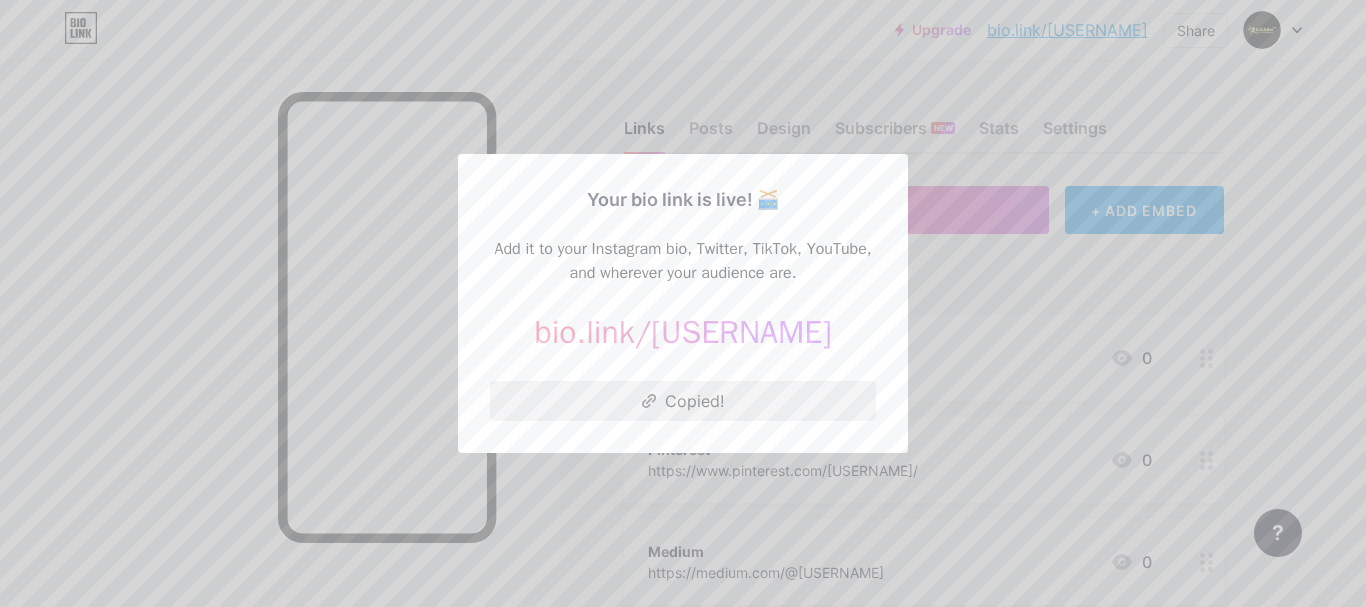 click on "Copied!" at bounding box center (683, 401) 